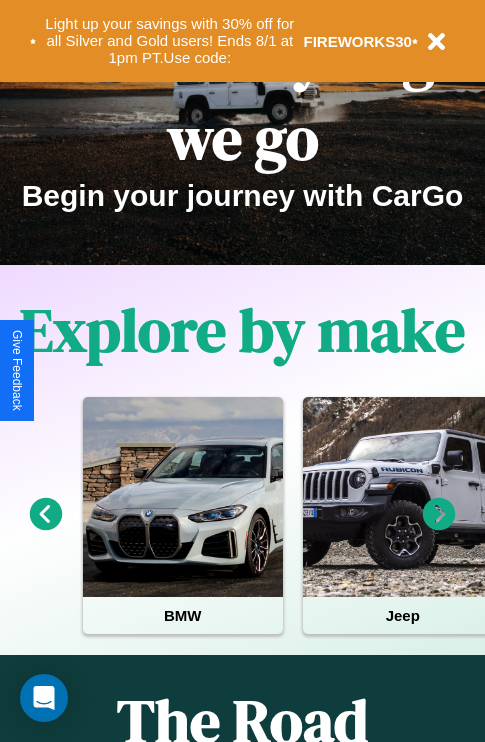 scroll, scrollTop: 757, scrollLeft: 0, axis: vertical 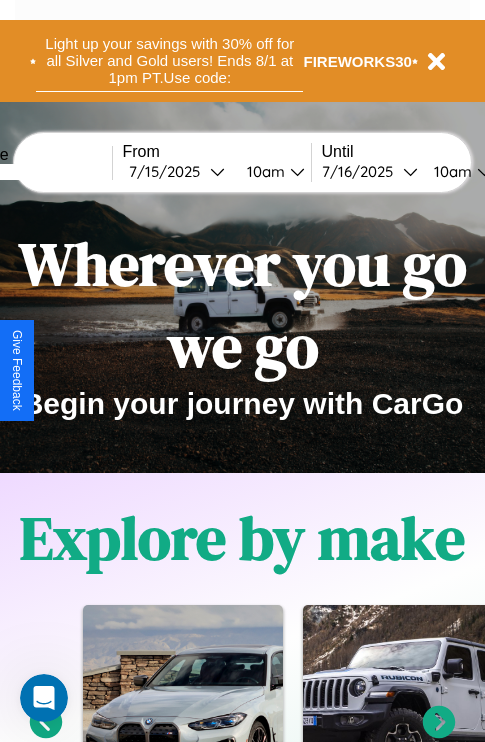click on "Light up your savings with 30% off for all Silver and Gold users! Ends 8/1 at 1pm PT.  Use code:" at bounding box center (169, 61) 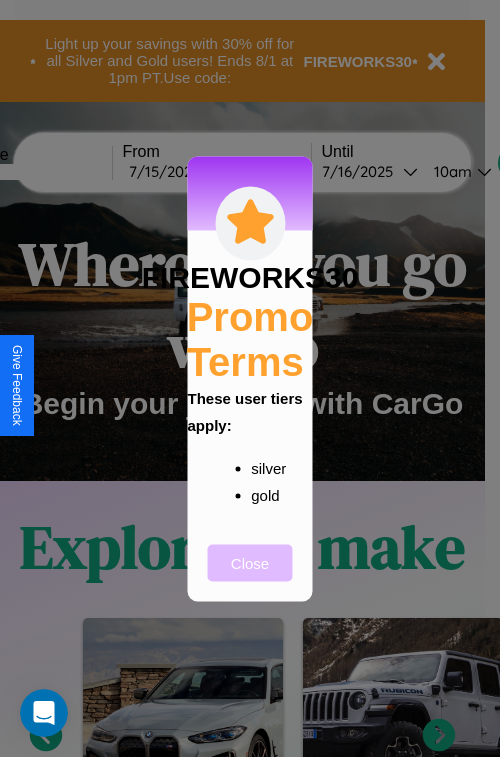 click on "Close" at bounding box center (250, 562) 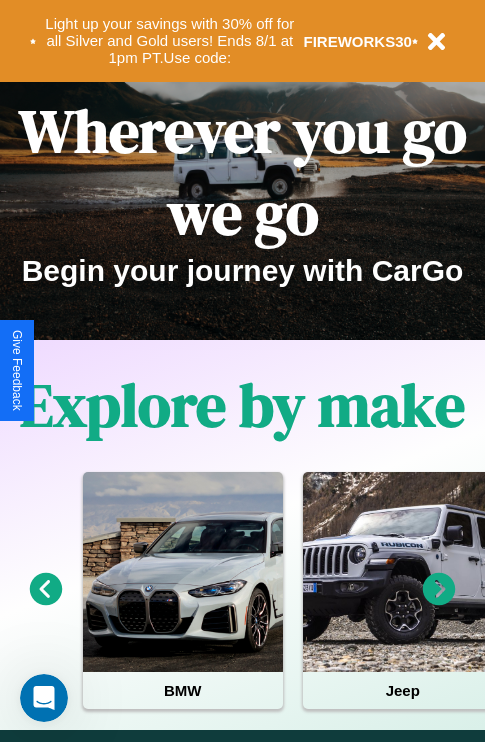 scroll, scrollTop: 817, scrollLeft: 0, axis: vertical 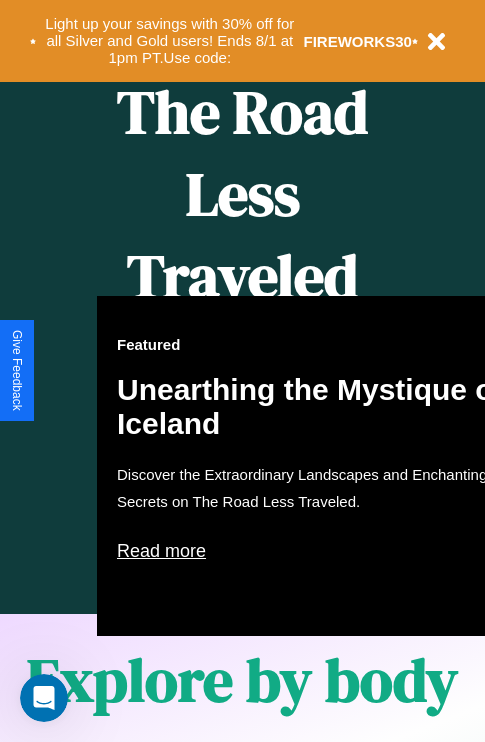 click on "Featured Unearthing the Mystique of Iceland Discover the Extraordinary Landscapes and Enchanting Secrets on The Road Less Traveled. Read more" at bounding box center (317, 466) 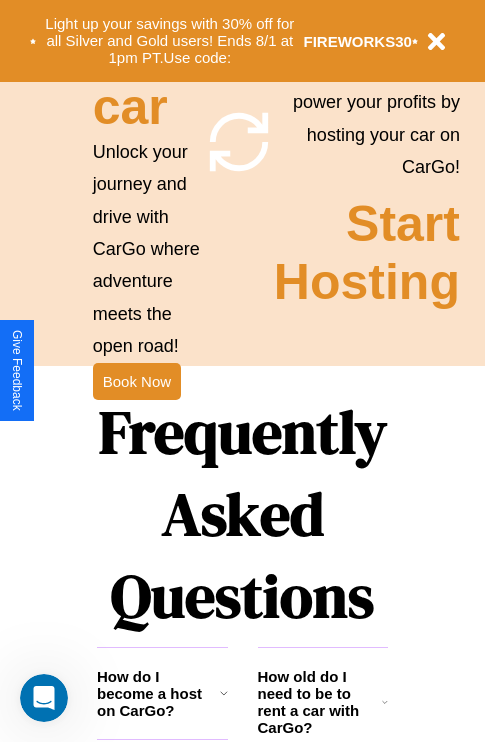scroll, scrollTop: 1947, scrollLeft: 0, axis: vertical 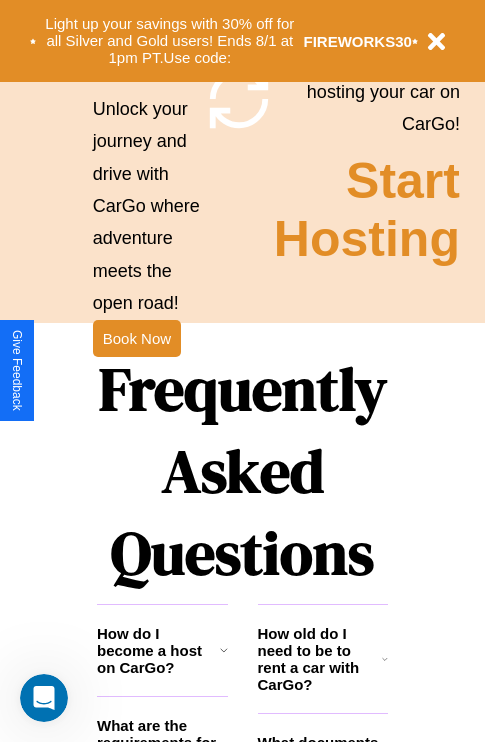 click on "Frequently Asked Questions" at bounding box center (242, 471) 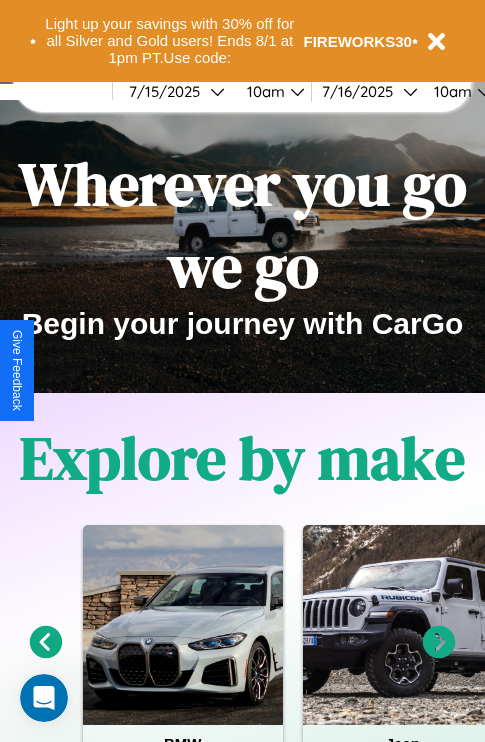 scroll, scrollTop: 0, scrollLeft: 0, axis: both 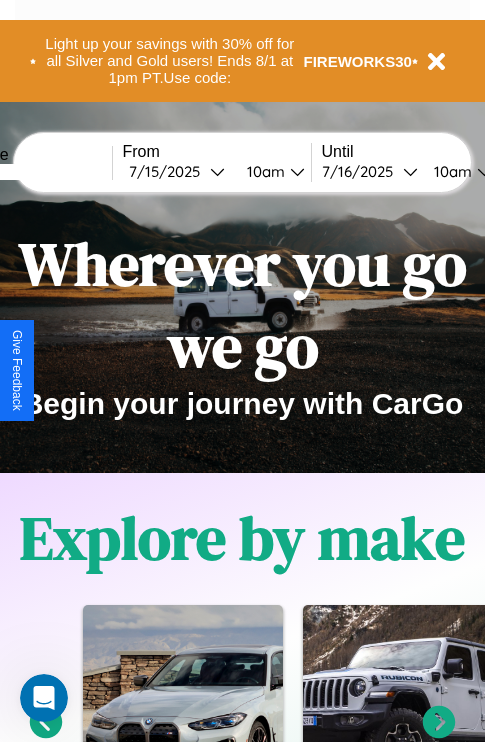 click at bounding box center [37, 172] 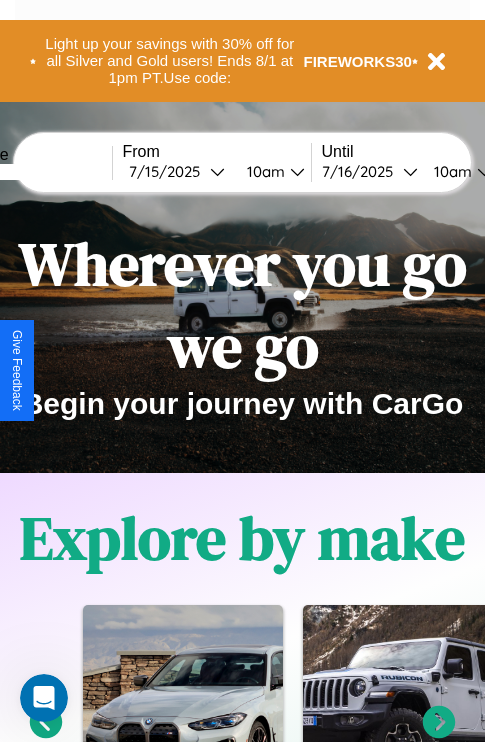type on "******" 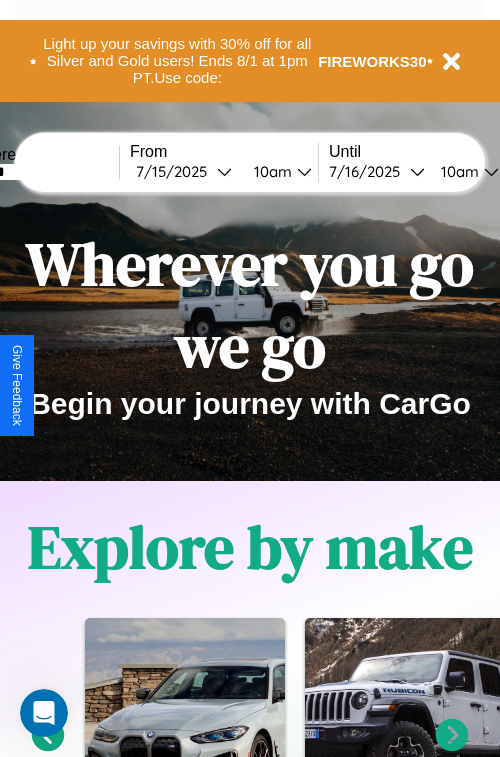 select on "*" 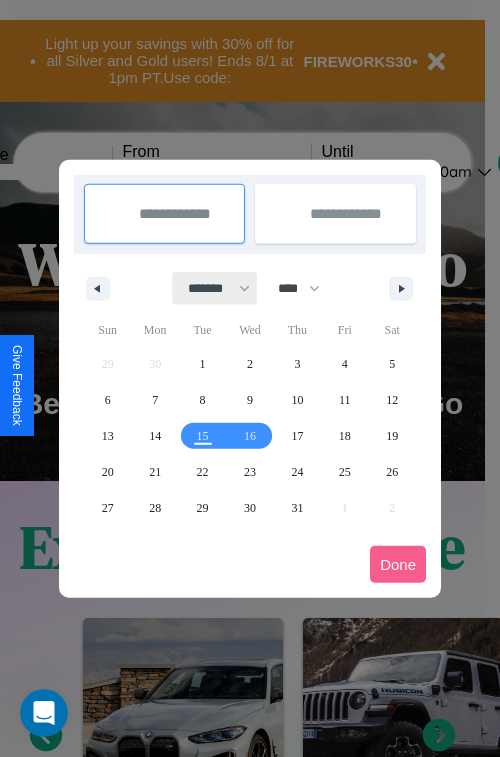 click on "******* ******** ***** ***** *** **** **** ****** ********* ******* ******** ********" at bounding box center (215, 288) 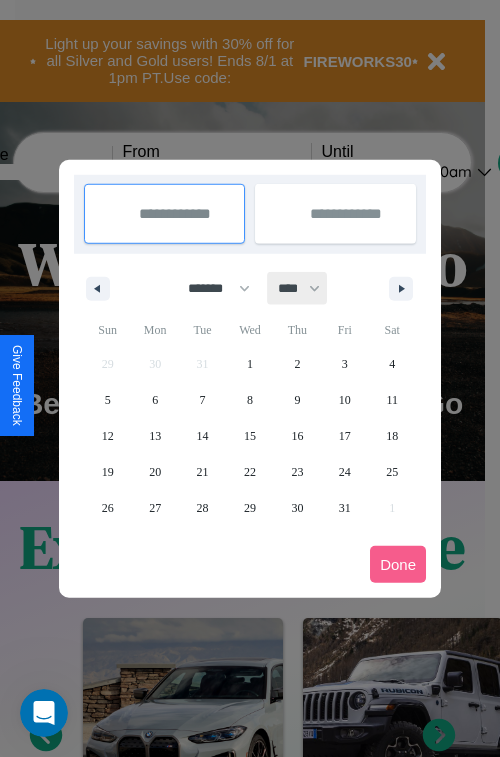 click on "**** **** **** **** **** **** **** **** **** **** **** **** **** **** **** **** **** **** **** **** **** **** **** **** **** **** **** **** **** **** **** **** **** **** **** **** **** **** **** **** **** **** **** **** **** **** **** **** **** **** **** **** **** **** **** **** **** **** **** **** **** **** **** **** **** **** **** **** **** **** **** **** **** **** **** **** **** **** **** **** **** **** **** **** **** **** **** **** **** **** **** **** **** **** **** **** **** **** **** **** **** **** **** **** **** **** **** **** **** **** **** **** **** **** **** **** **** **** **** **** ****" at bounding box center (298, 288) 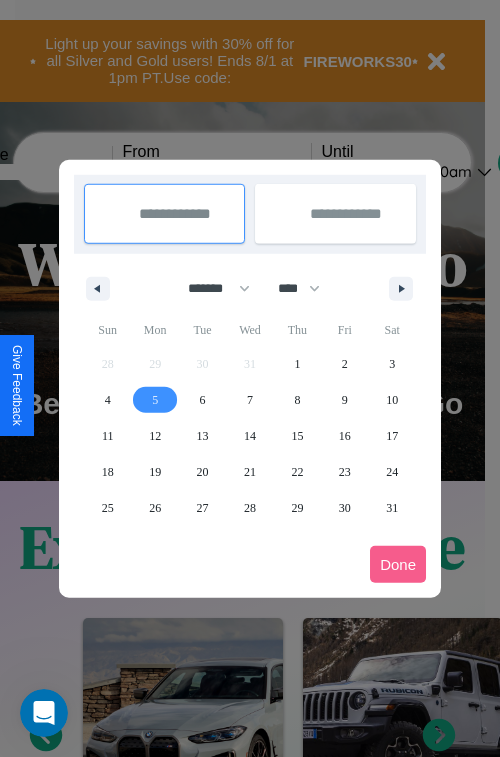 click on "5" at bounding box center (155, 400) 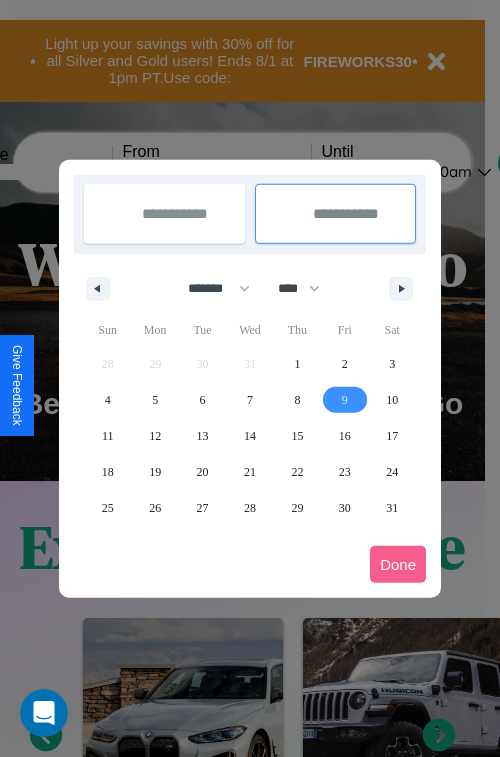 click on "9" at bounding box center [345, 400] 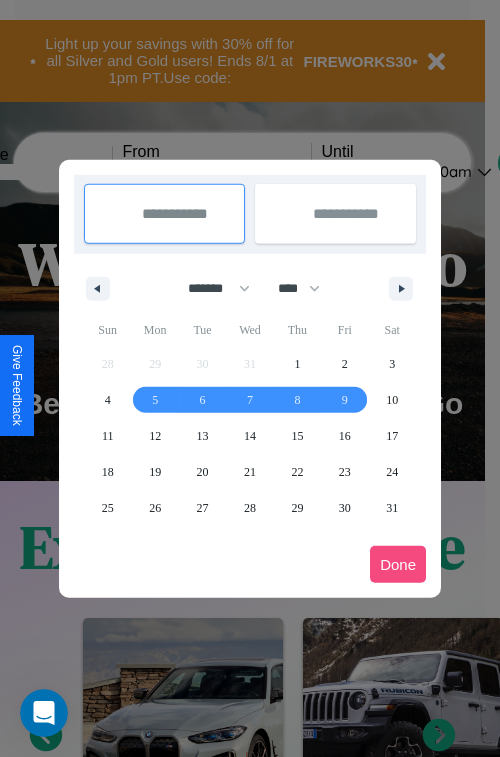 click on "Done" at bounding box center (398, 564) 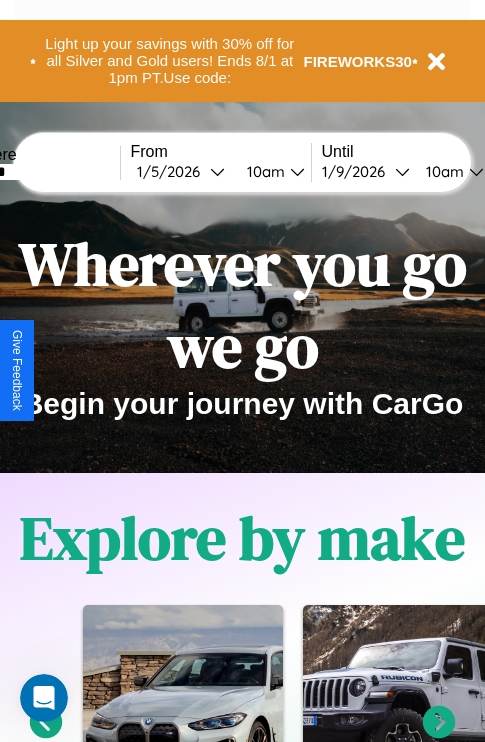 scroll, scrollTop: 0, scrollLeft: 66, axis: horizontal 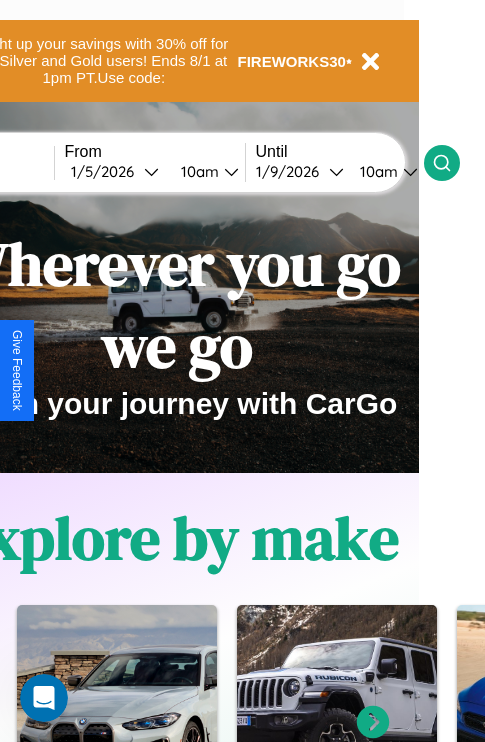 click 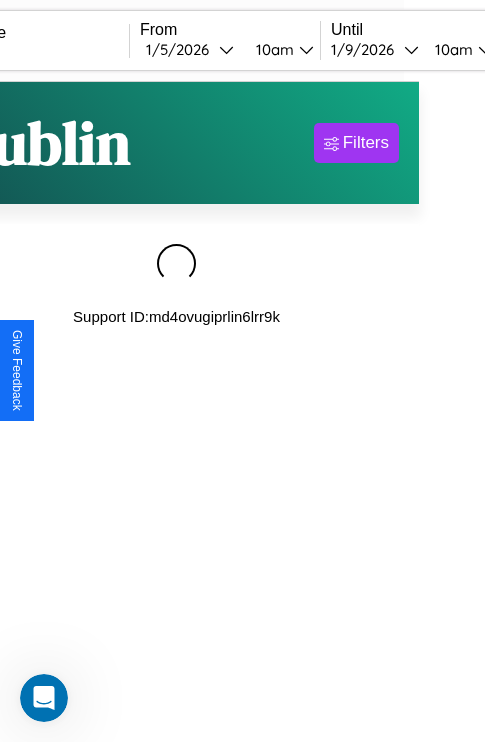 scroll, scrollTop: 0, scrollLeft: 0, axis: both 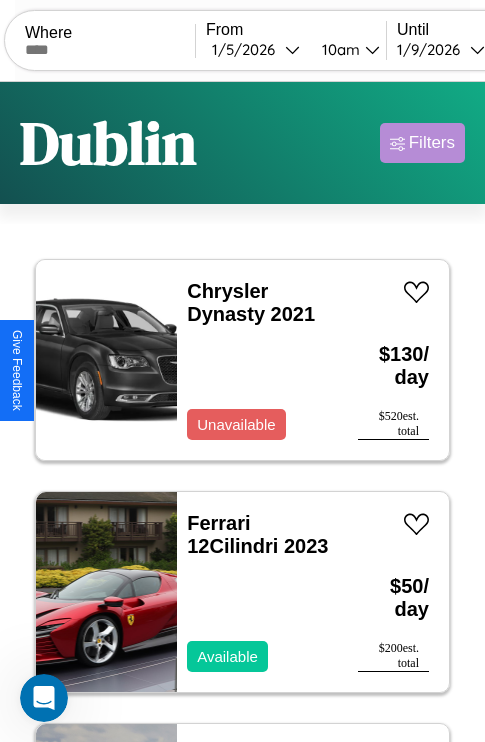 click on "Filters" at bounding box center [432, 143] 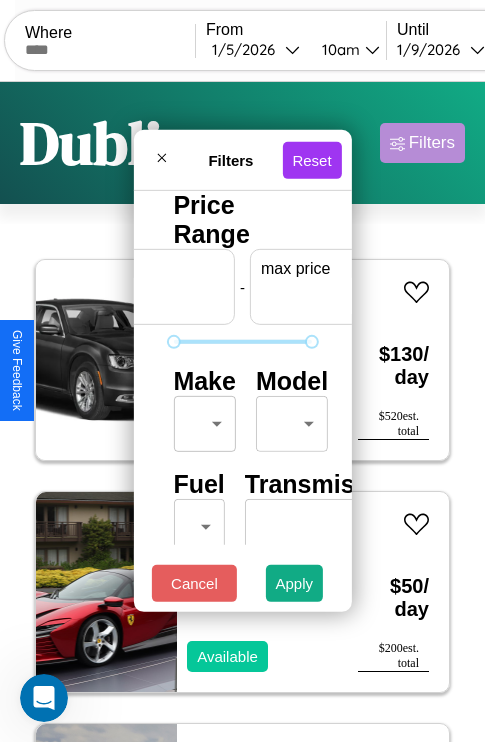 scroll, scrollTop: 0, scrollLeft: 124, axis: horizontal 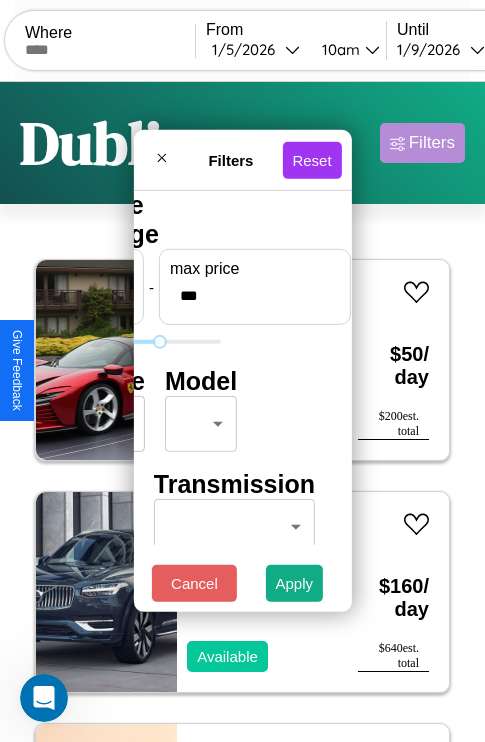 type on "***" 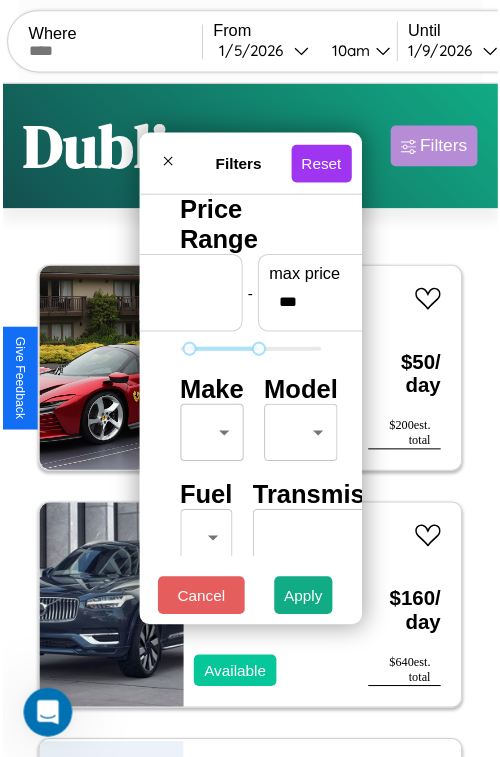 scroll, scrollTop: 59, scrollLeft: 0, axis: vertical 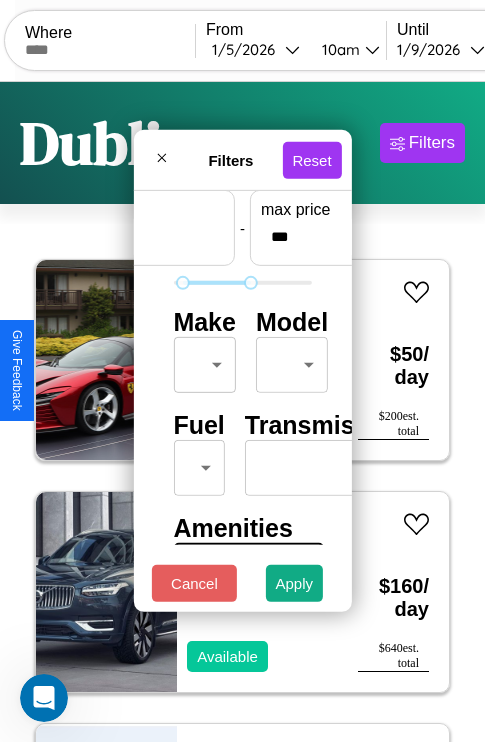type on "**" 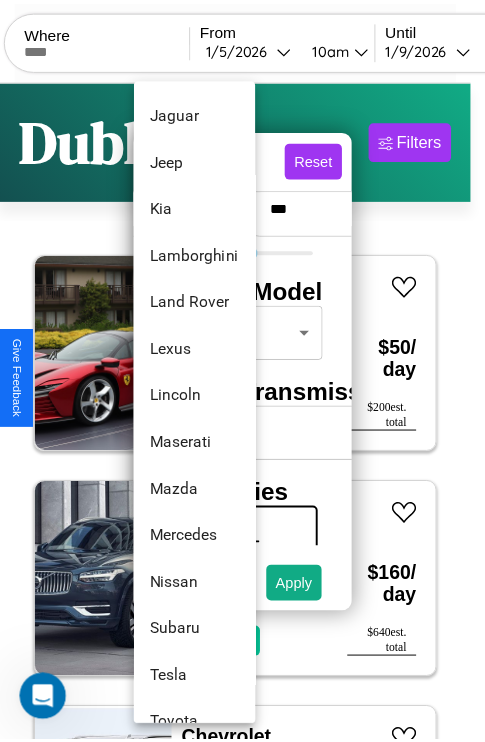 scroll, scrollTop: 998, scrollLeft: 0, axis: vertical 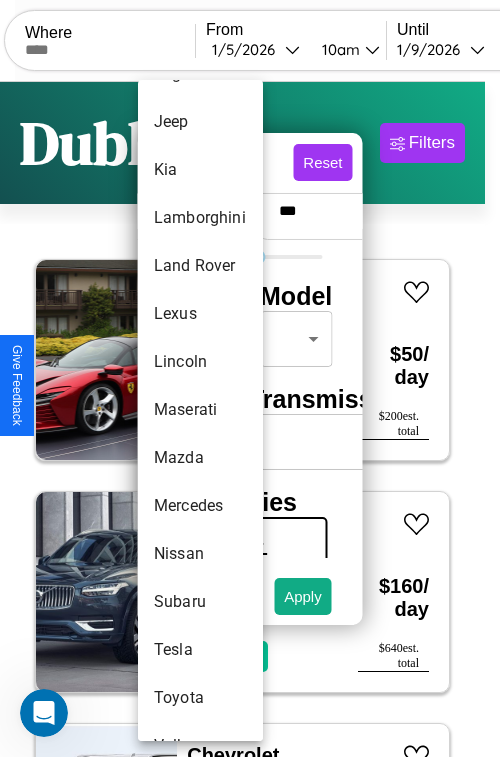 click on "Maserati" at bounding box center (200, 410) 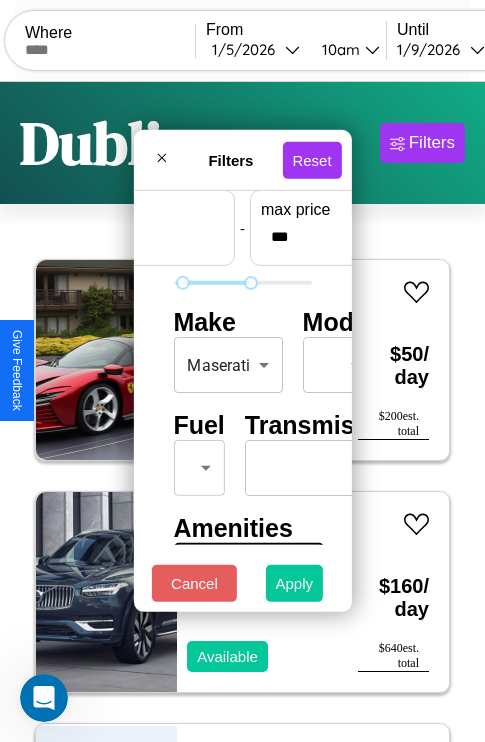 click on "Apply" at bounding box center (295, 583) 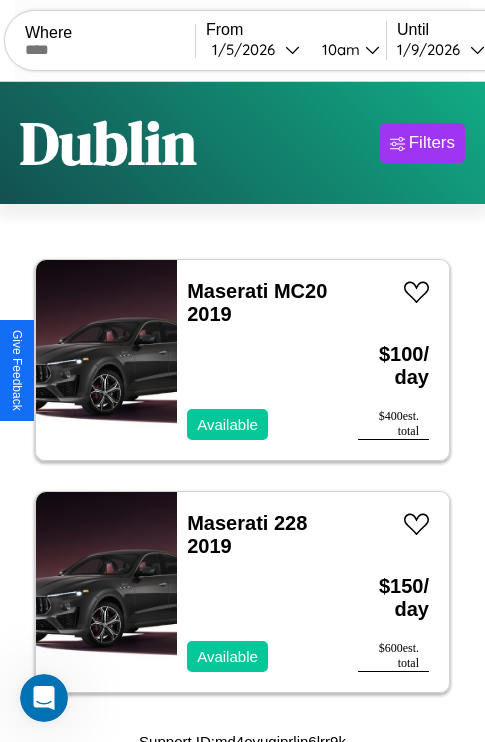 scroll, scrollTop: 13, scrollLeft: 0, axis: vertical 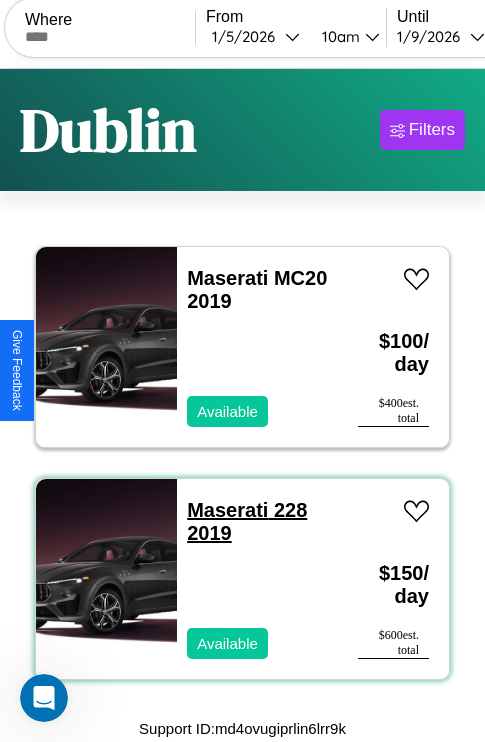 click on "Maserati   228   2019" at bounding box center (247, 521) 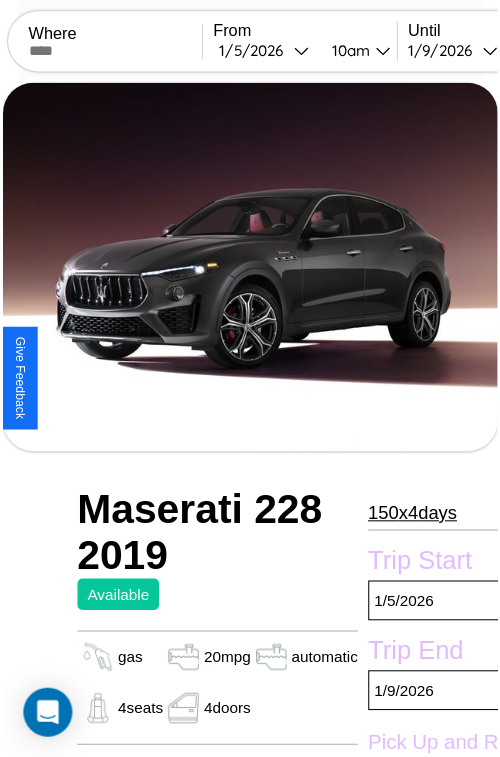 scroll, scrollTop: 218, scrollLeft: 84, axis: both 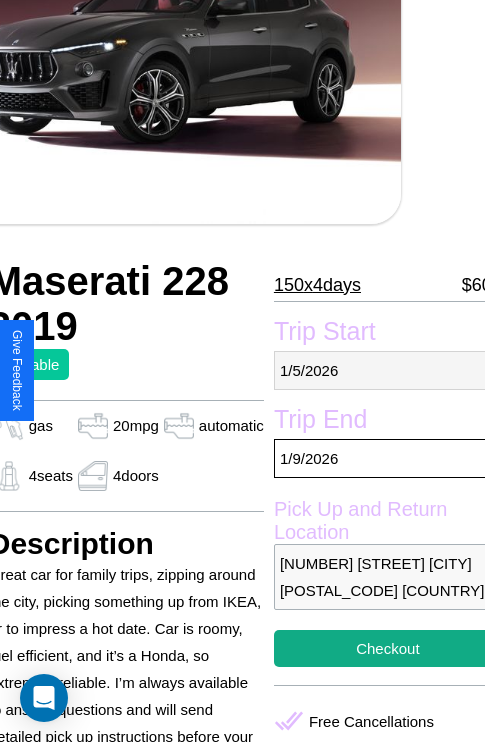 click on "[DAY] / [MONTH] / [YEAR]" at bounding box center [388, 370] 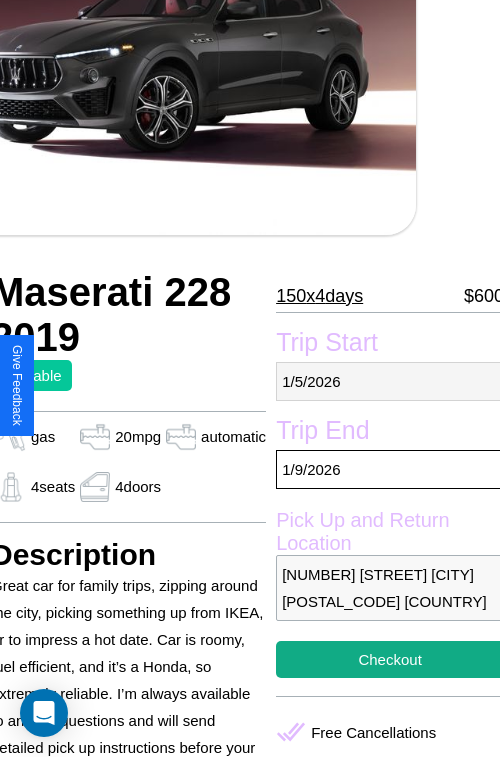 select on "*" 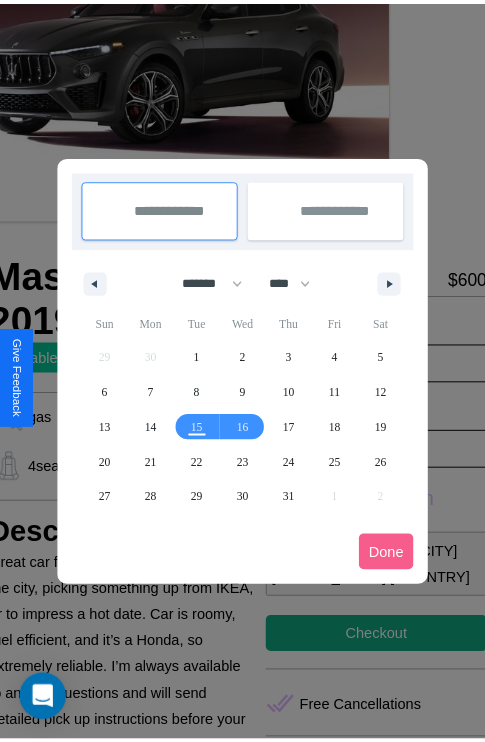 scroll, scrollTop: 0, scrollLeft: 84, axis: horizontal 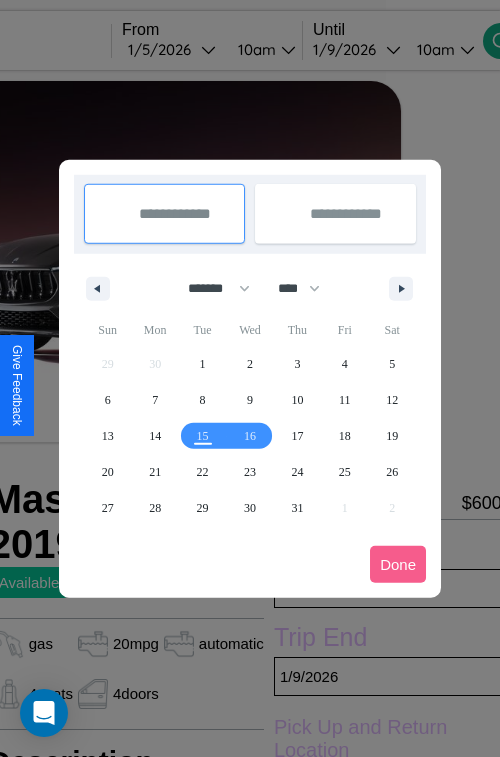 click at bounding box center (250, 378) 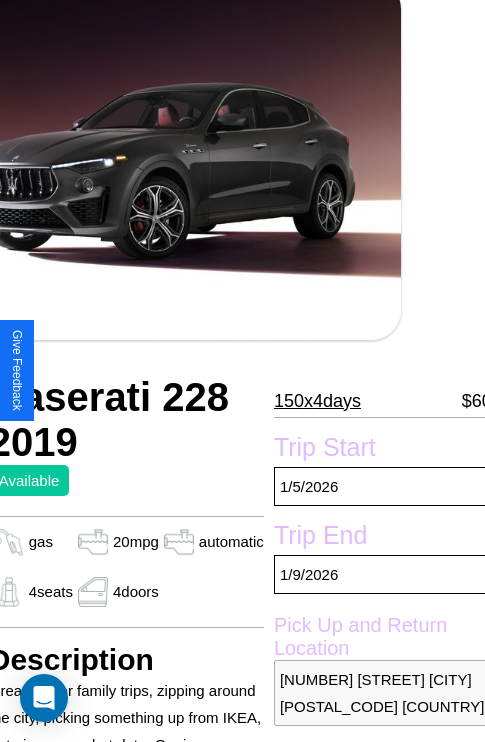 scroll, scrollTop: 496, scrollLeft: 84, axis: both 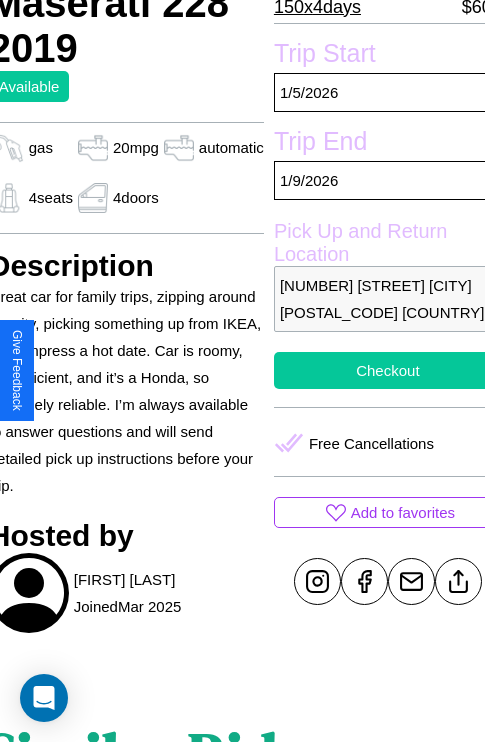 click on "Checkout" at bounding box center (388, 370) 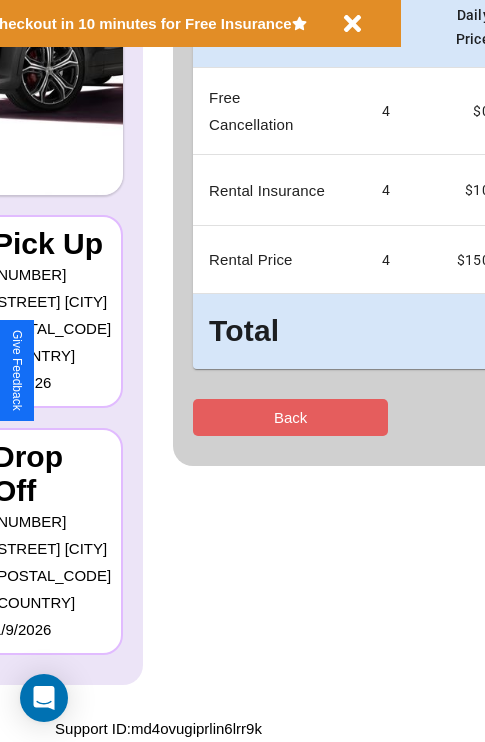 scroll, scrollTop: 0, scrollLeft: 0, axis: both 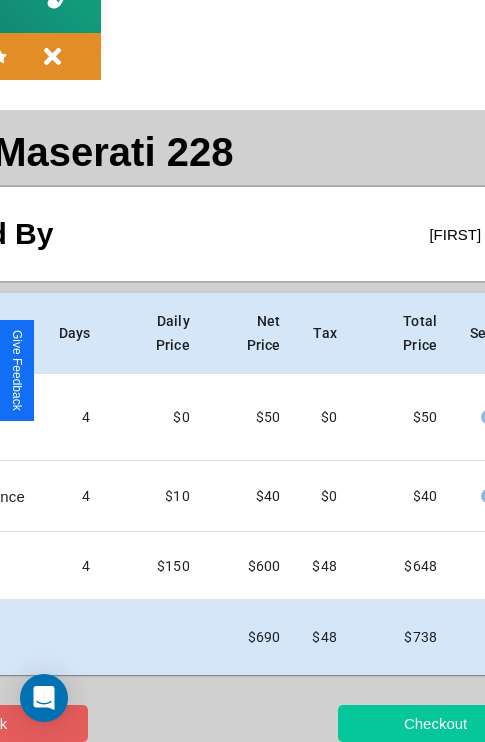 click on "Checkout" at bounding box center [435, 723] 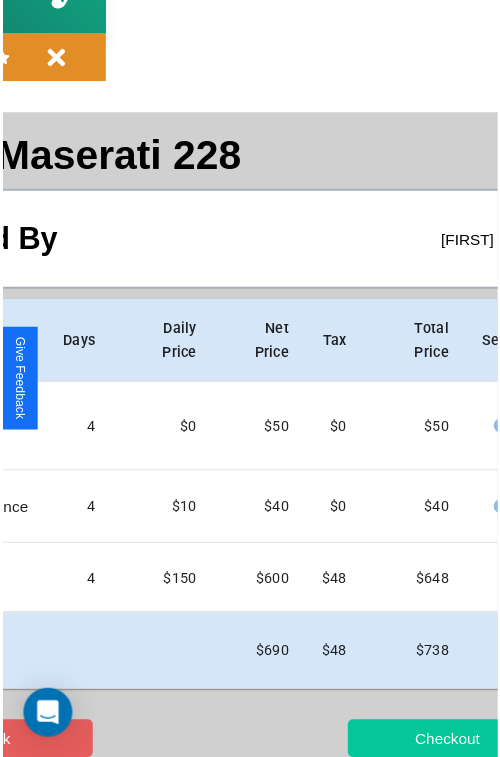 scroll, scrollTop: 0, scrollLeft: 0, axis: both 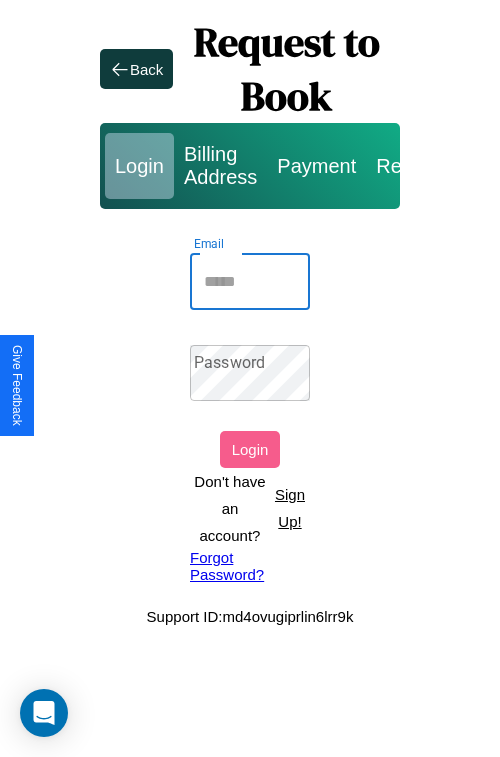 click on "Email" at bounding box center [250, 282] 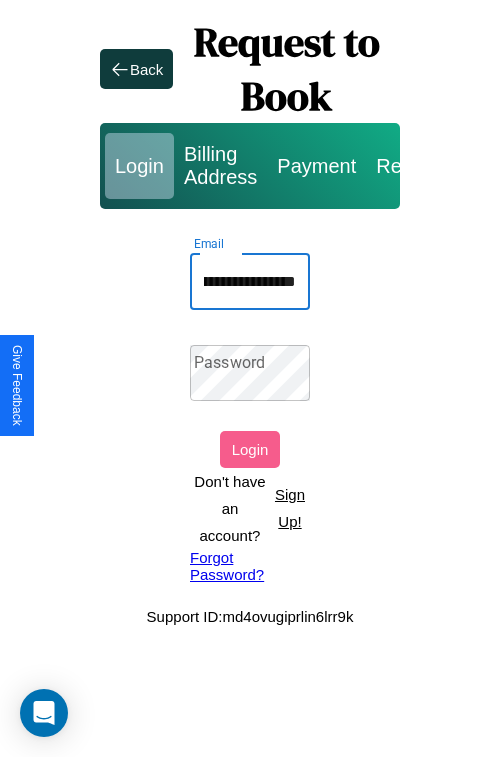 scroll, scrollTop: 0, scrollLeft: 110, axis: horizontal 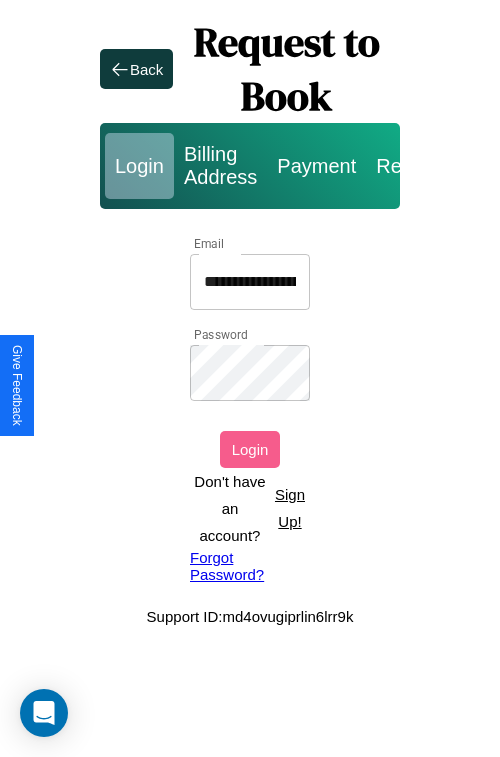 click on "Login" at bounding box center [250, 449] 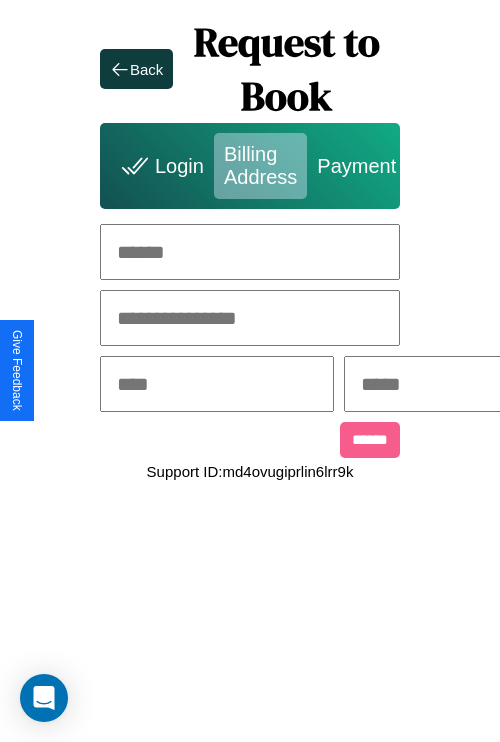 click at bounding box center [250, 252] 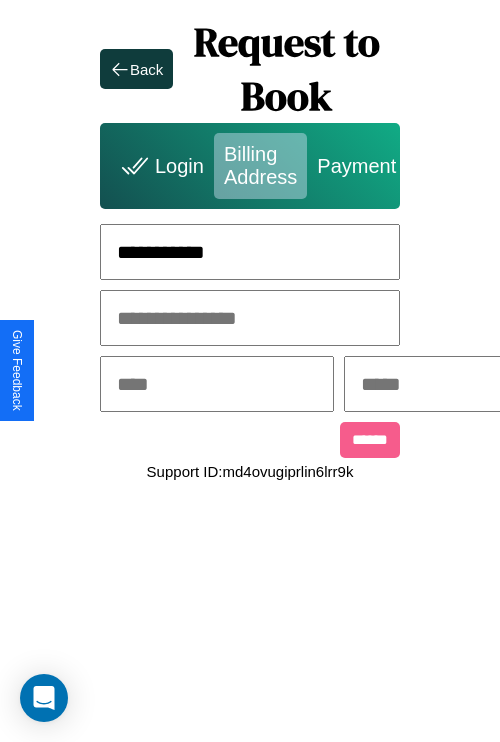 type on "**********" 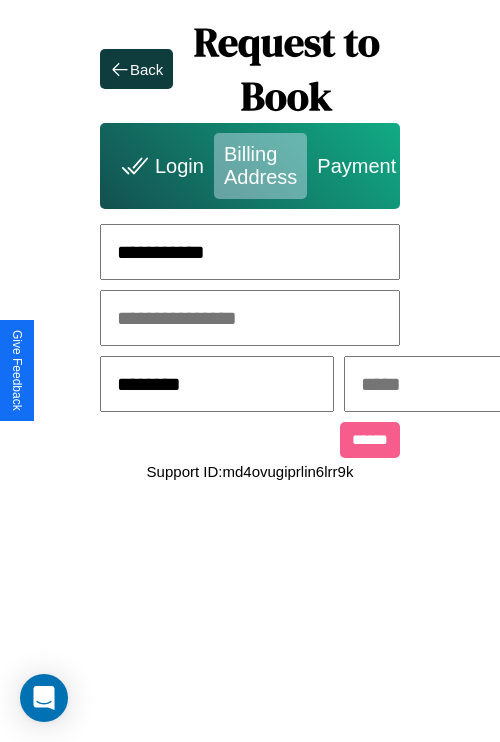 type on "********" 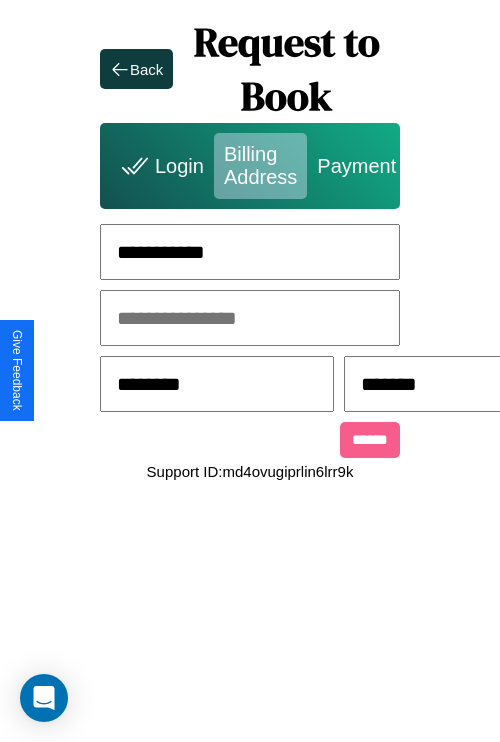 scroll, scrollTop: 0, scrollLeft: 517, axis: horizontal 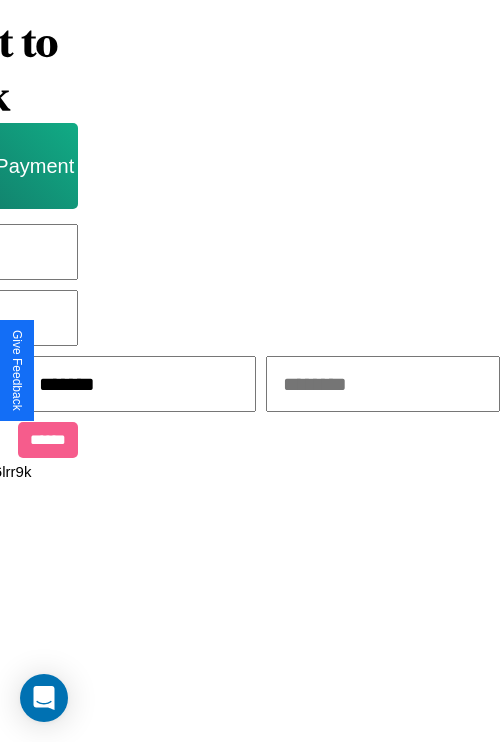 type on "*******" 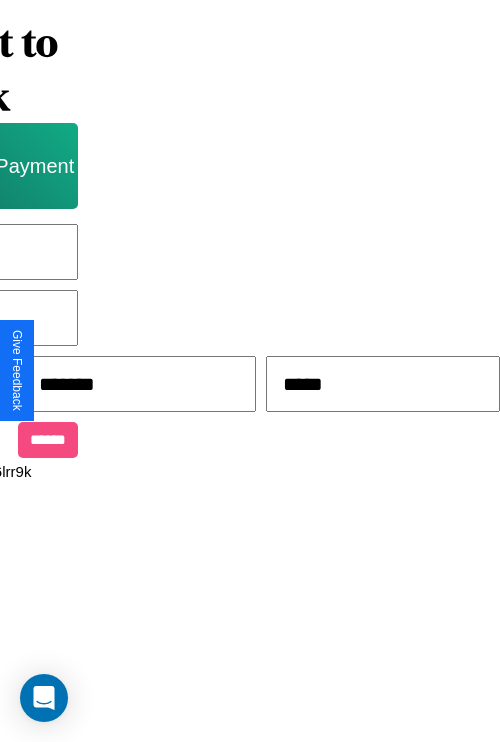 type on "*****" 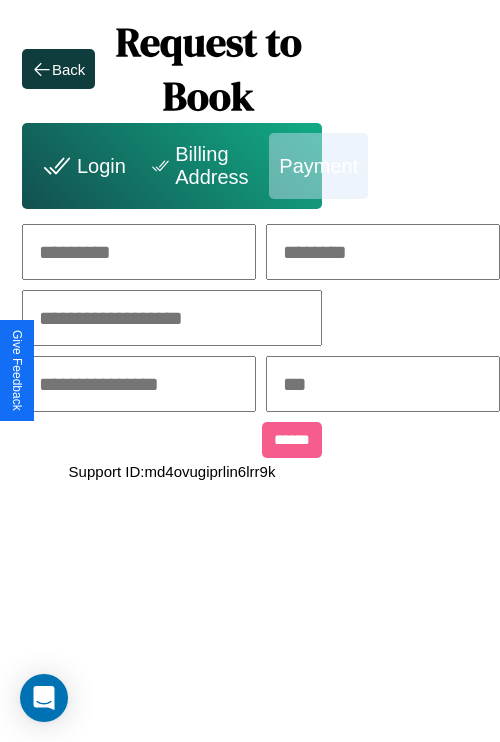 click at bounding box center (139, 252) 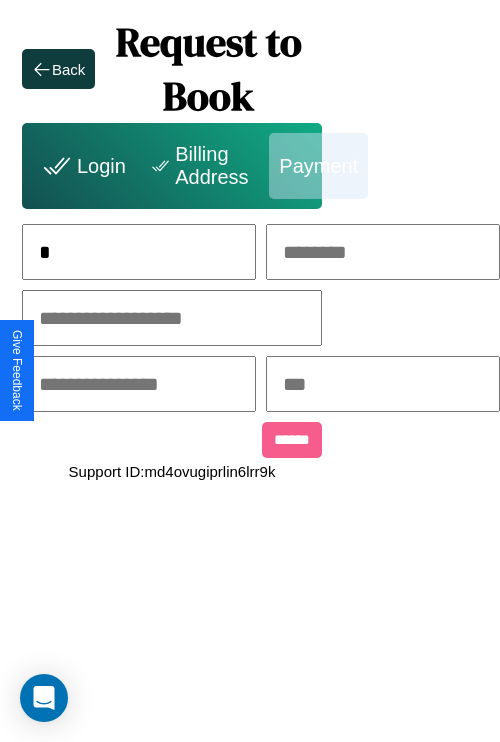 scroll, scrollTop: 0, scrollLeft: 130, axis: horizontal 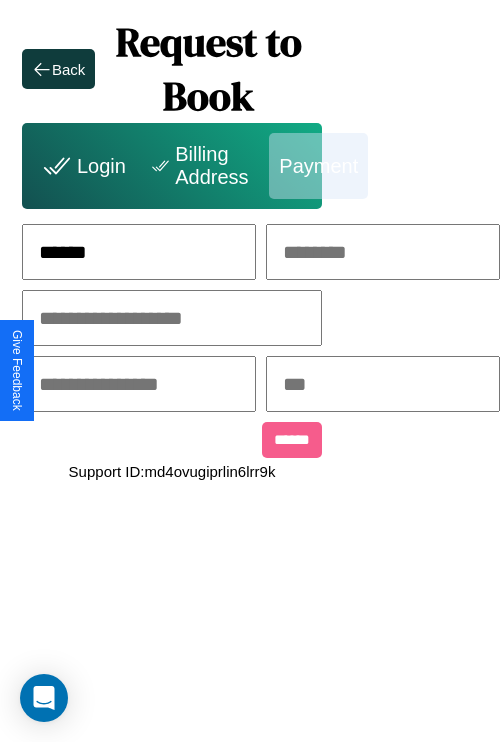 type on "******" 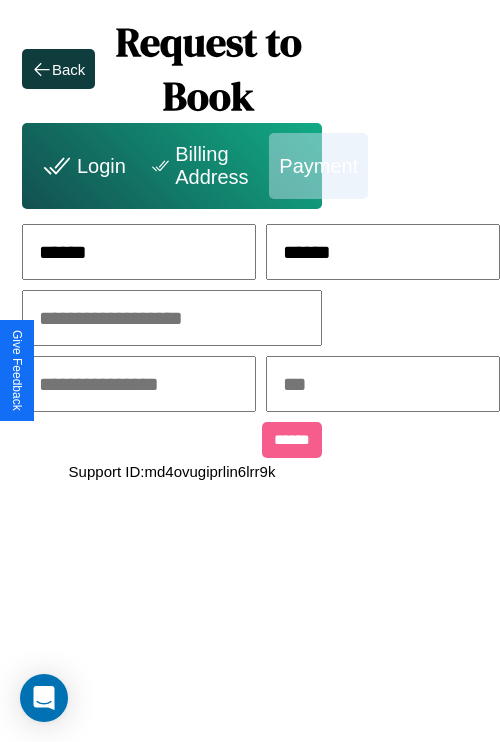 type on "******" 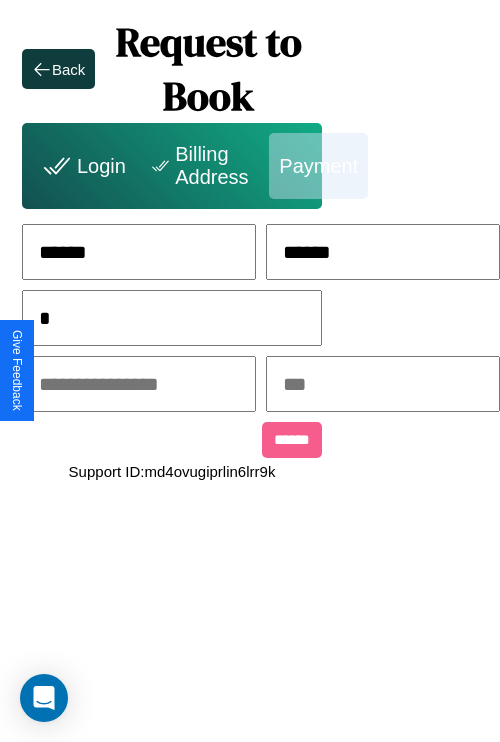 scroll, scrollTop: 0, scrollLeft: 128, axis: horizontal 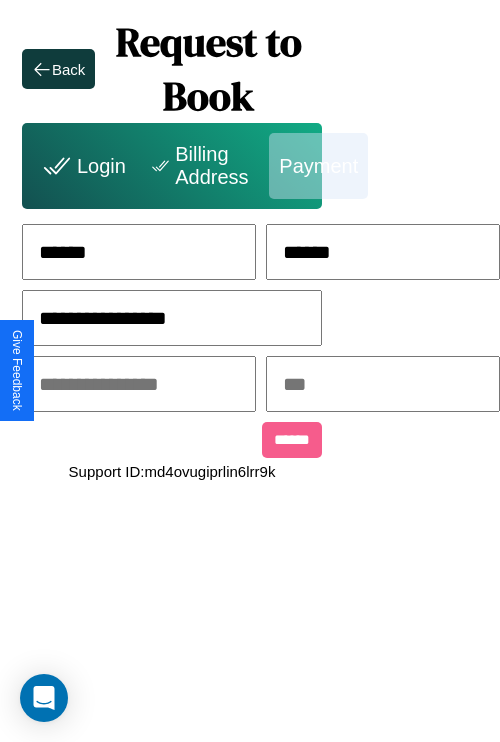 click at bounding box center [139, 384] 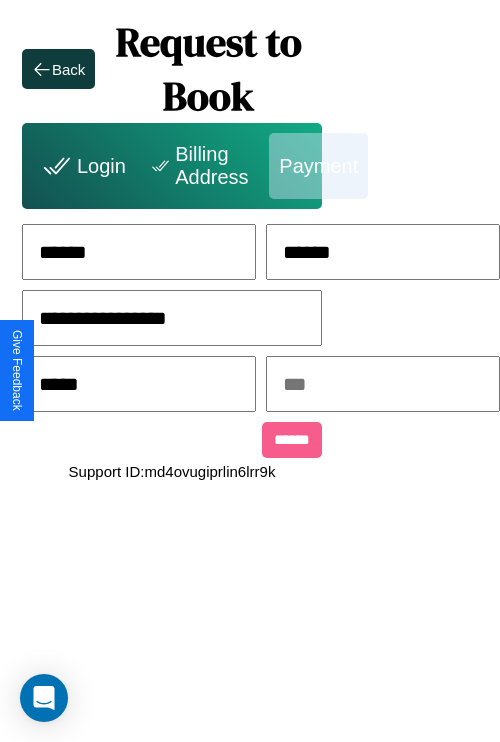 type on "*****" 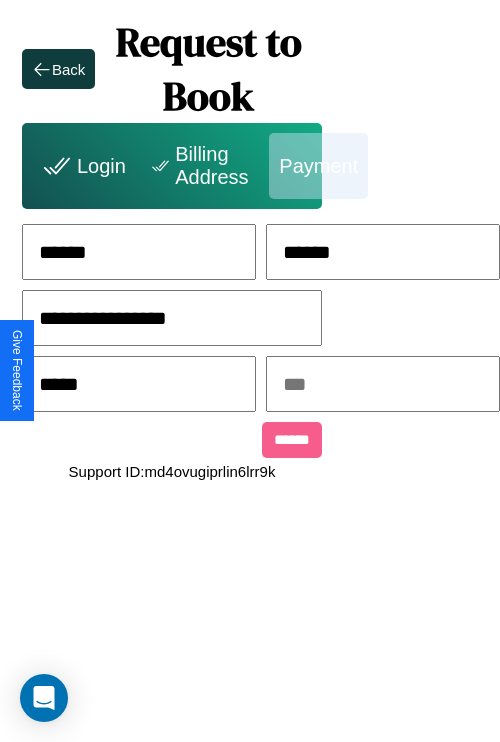 click at bounding box center [383, 384] 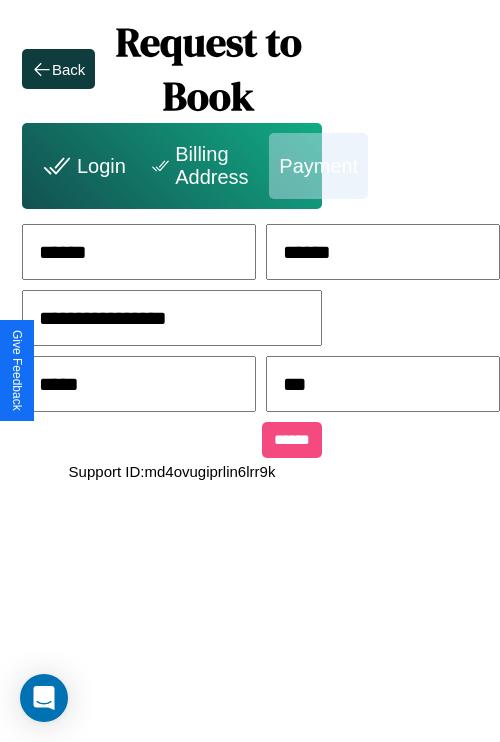 type on "***" 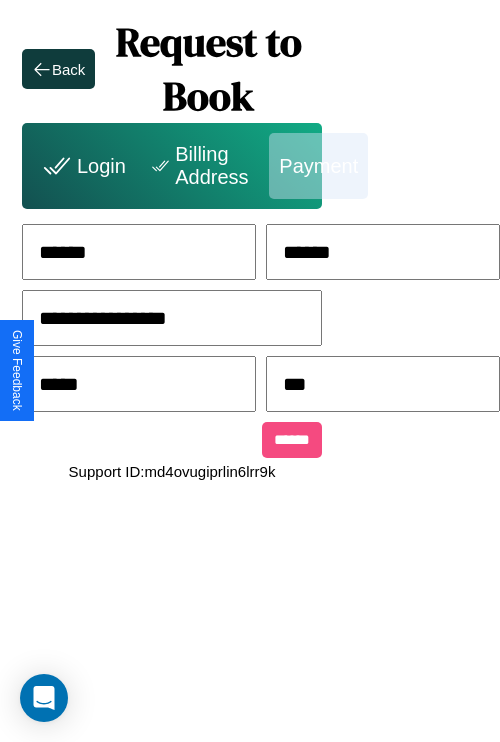 click on "******" at bounding box center [292, 440] 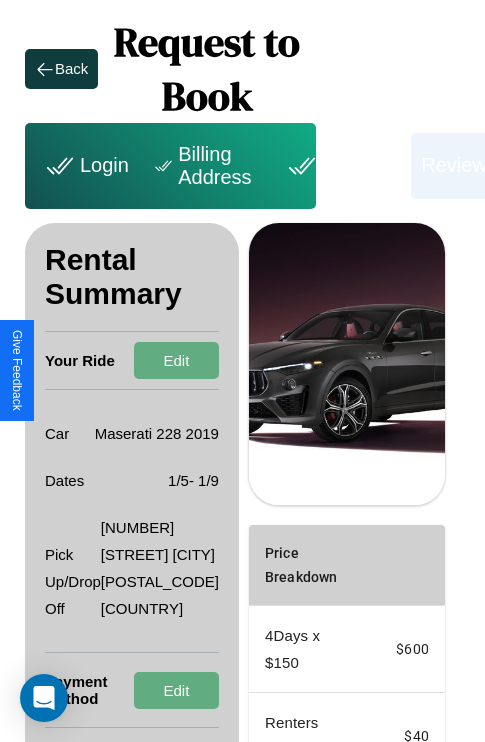 scroll, scrollTop: 301, scrollLeft: 72, axis: both 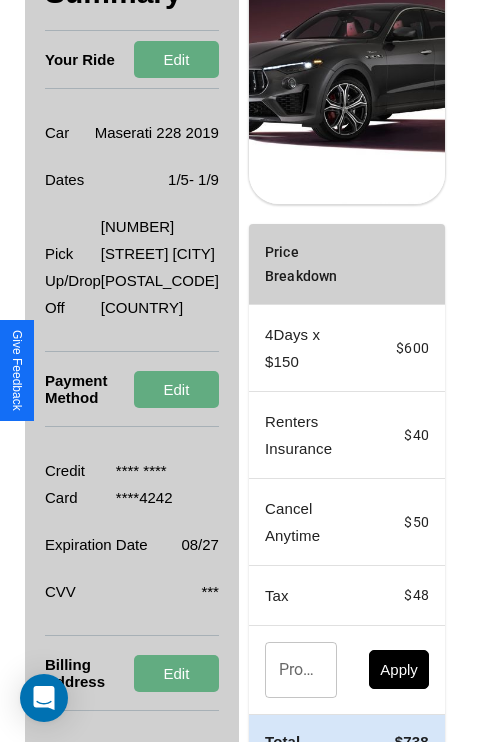 click on "Promo Code" at bounding box center [290, 670] 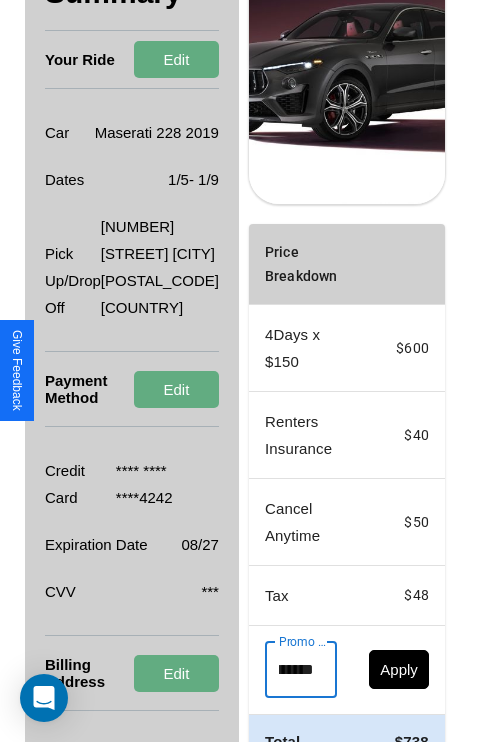 scroll, scrollTop: 0, scrollLeft: 50, axis: horizontal 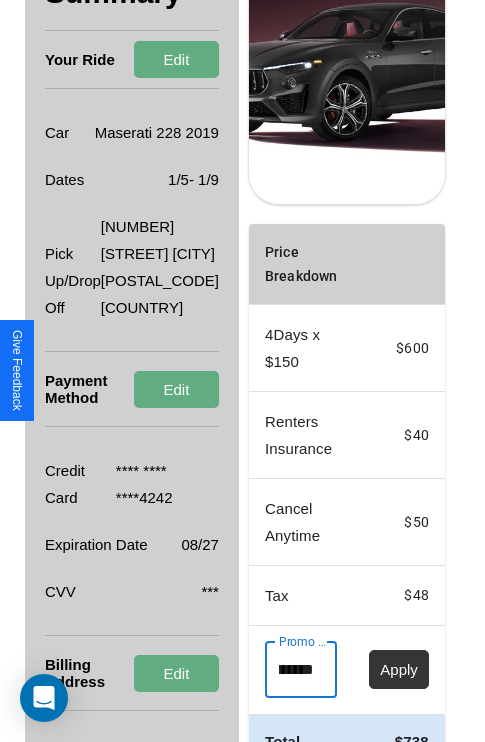 type on "********" 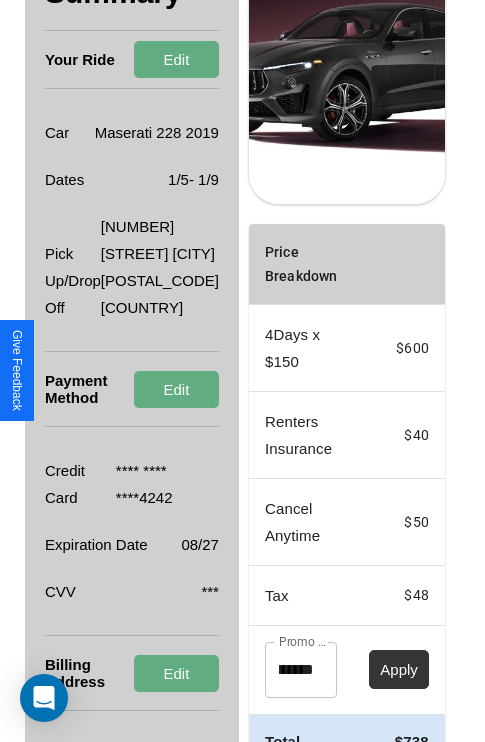 scroll, scrollTop: 0, scrollLeft: 0, axis: both 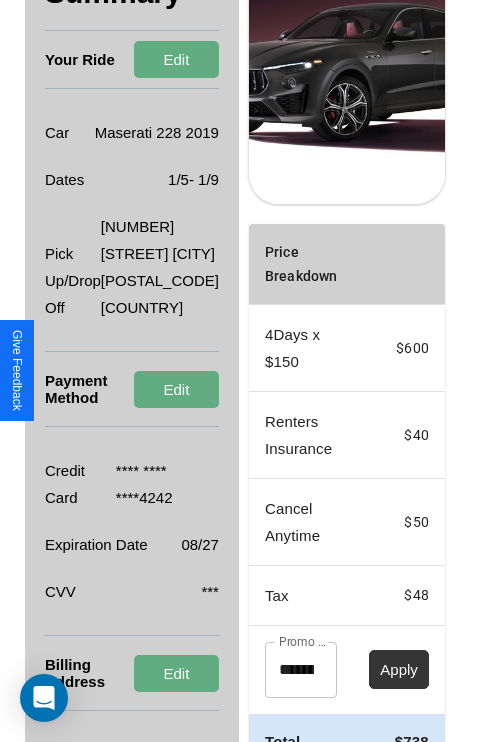 click on "Apply" at bounding box center (399, 669) 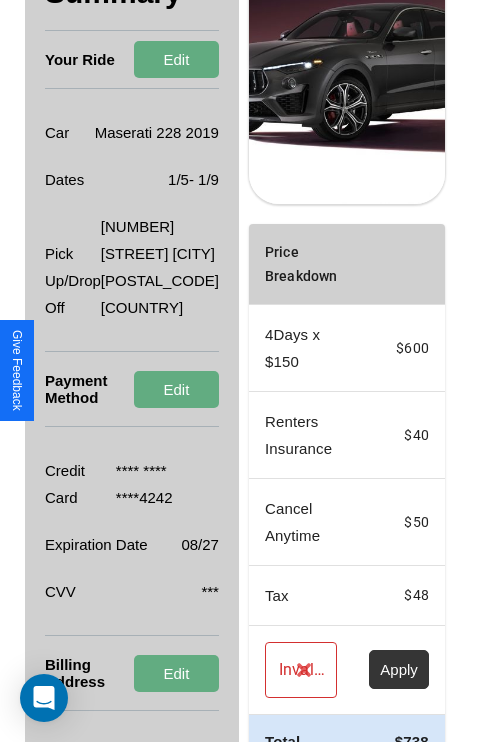 scroll, scrollTop: 455, scrollLeft: 72, axis: both 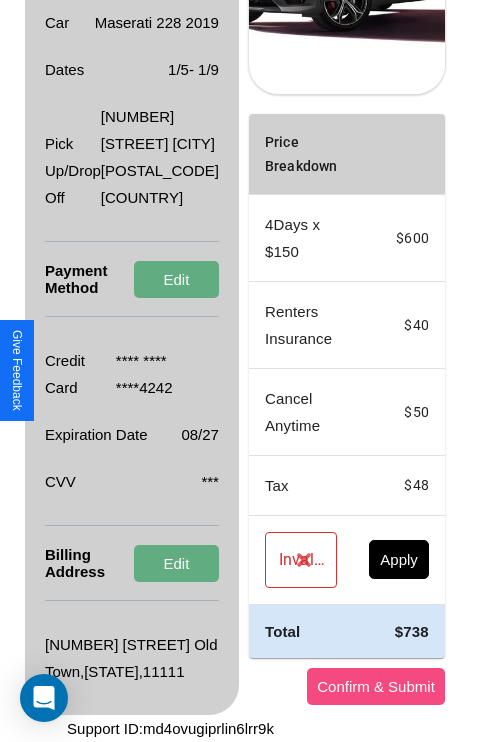 click on "Confirm & Submit" at bounding box center [376, 686] 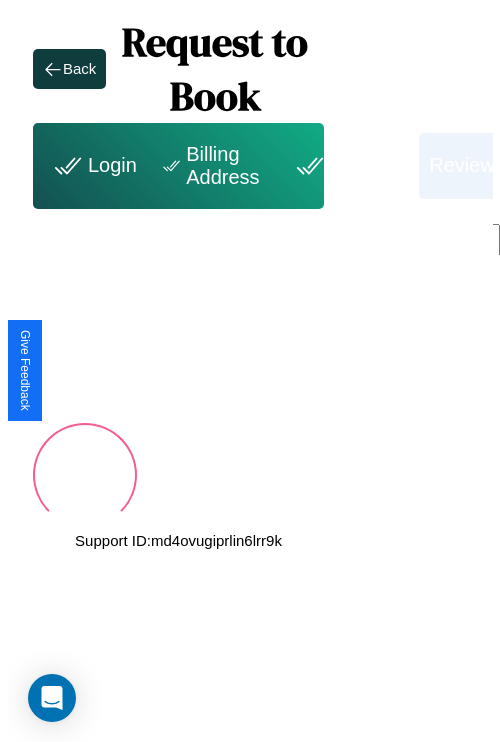scroll, scrollTop: 0, scrollLeft: 72, axis: horizontal 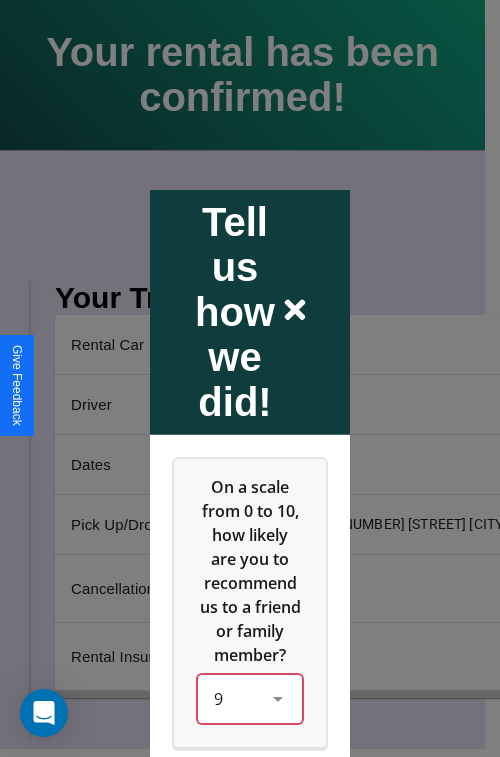 click on "9" at bounding box center [250, 698] 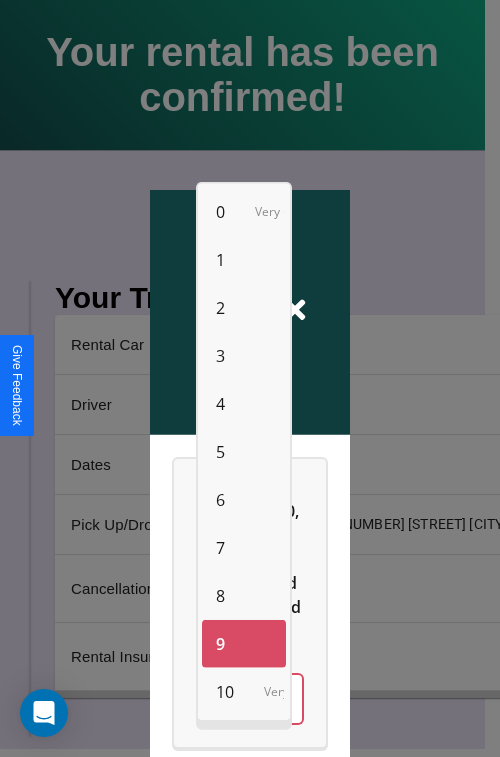 click on "7" at bounding box center (220, 548) 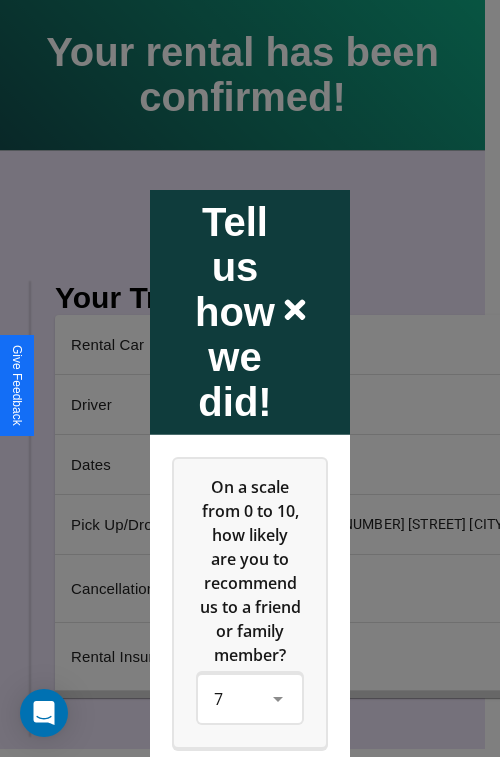 click 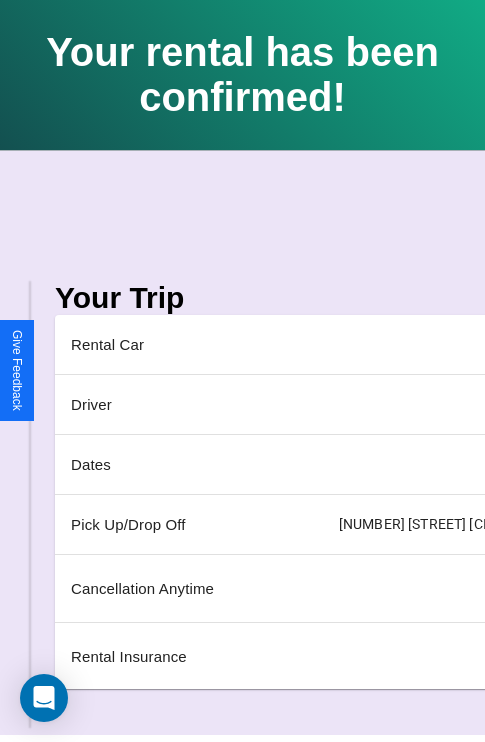 scroll, scrollTop: 0, scrollLeft: 235, axis: horizontal 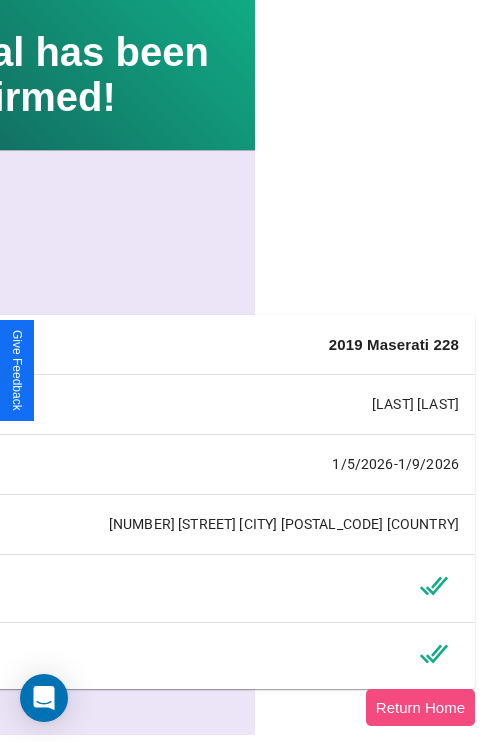 click on "Return Home" at bounding box center (420, 707) 